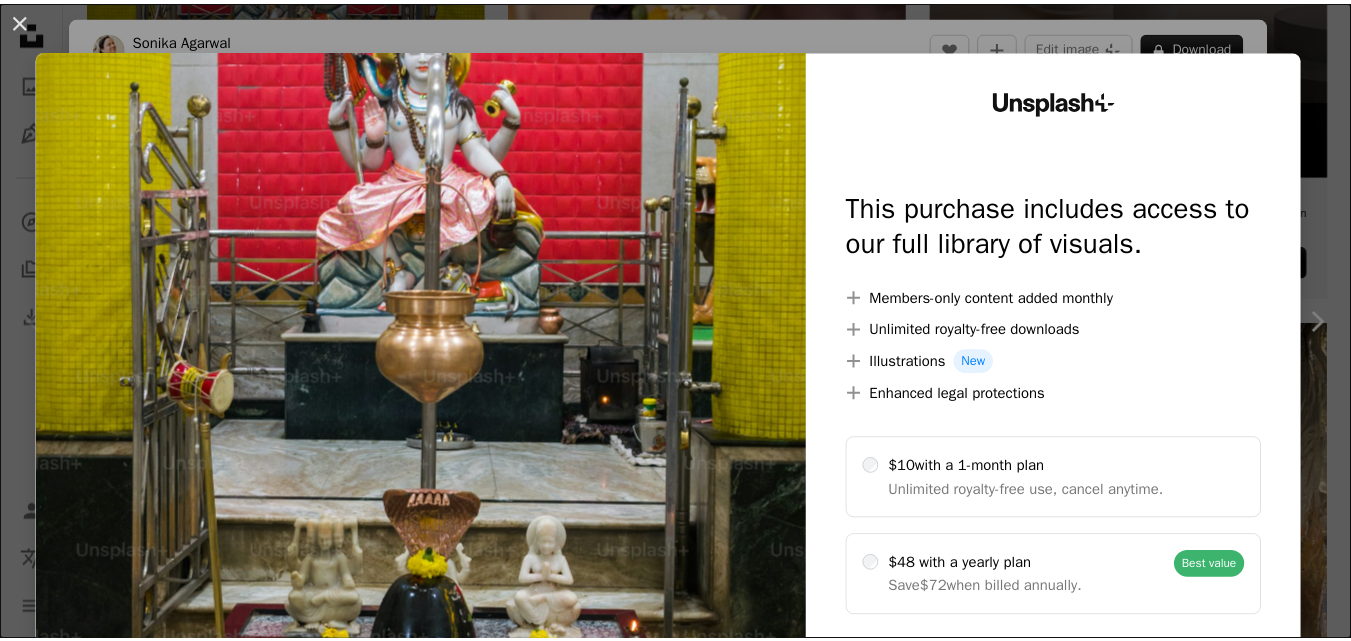 scroll, scrollTop: 500, scrollLeft: 0, axis: vertical 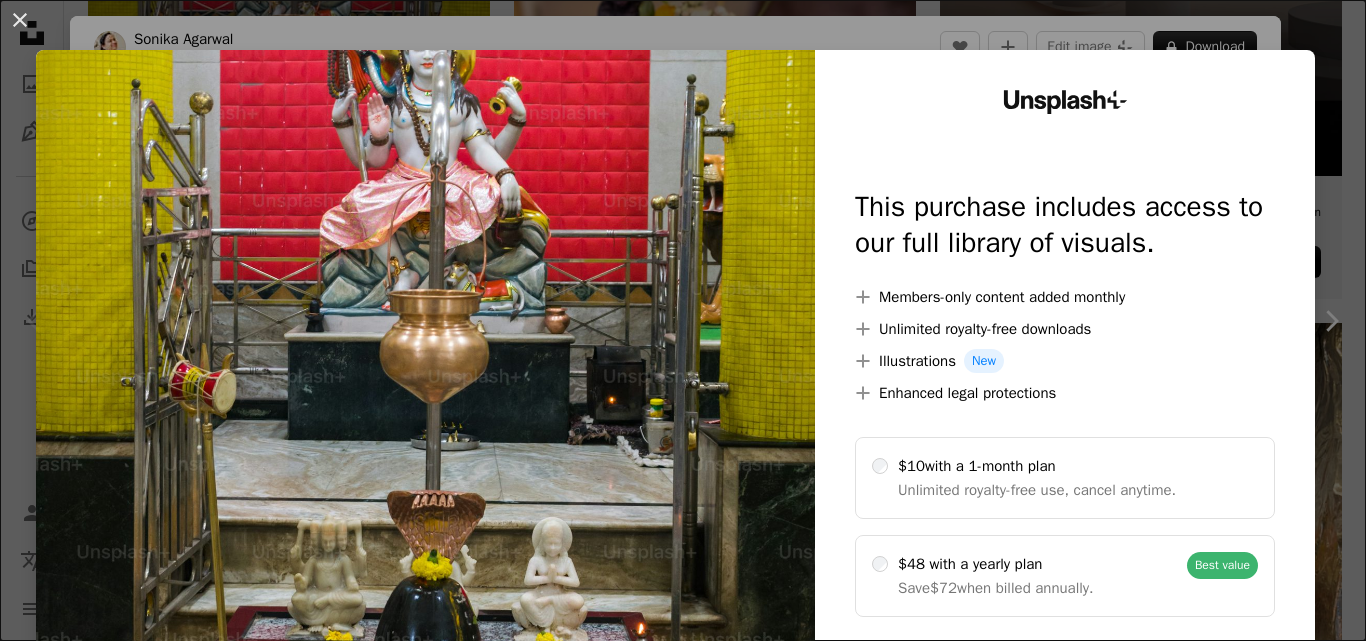 click on "An X shape Unsplash+ This purchase includes access to our full library of visuals. A plus sign Members-only content added monthly A plus sign Unlimited royalty-free downloads A plus sign Illustrations  New A plus sign Enhanced legal protections $10  with a 1-month plan Unlimited royalty-free use, cancel anytime. $48   with a yearly plan Save  $72  when billed annually. Best value Continue with purchase Taxes where applicable. Renews automatically. Cancel anytime." at bounding box center [683, 320] 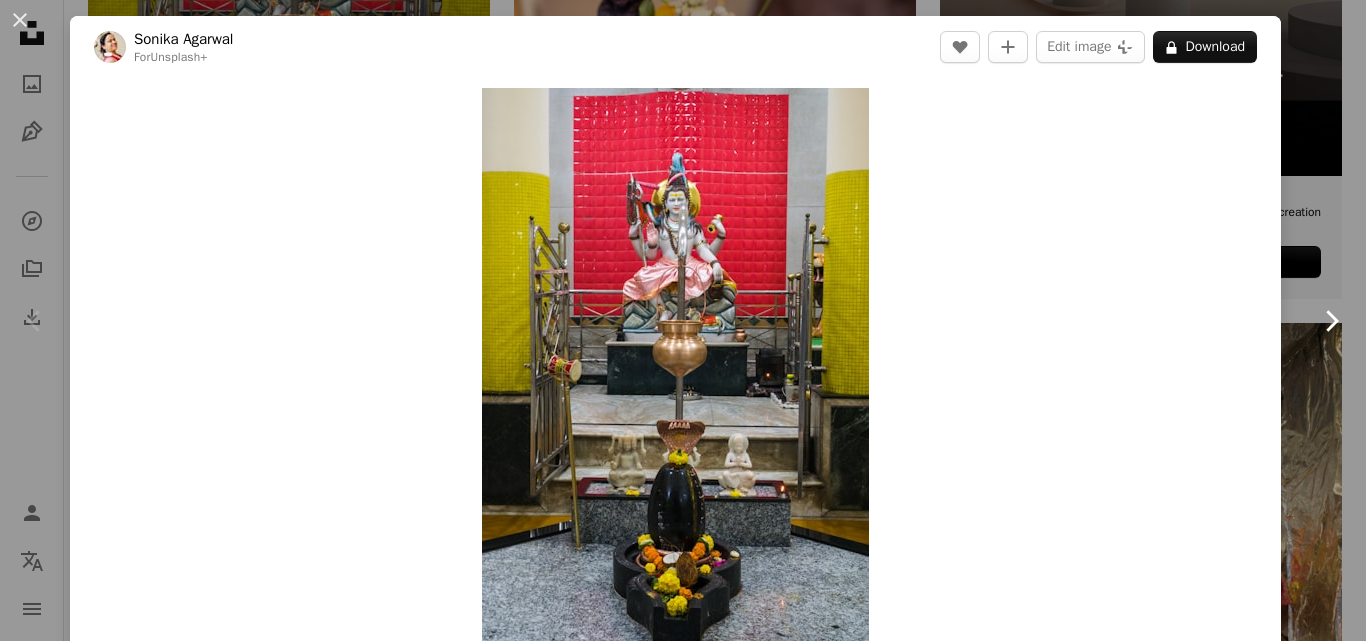 click on "Chevron right" at bounding box center (1331, 321) 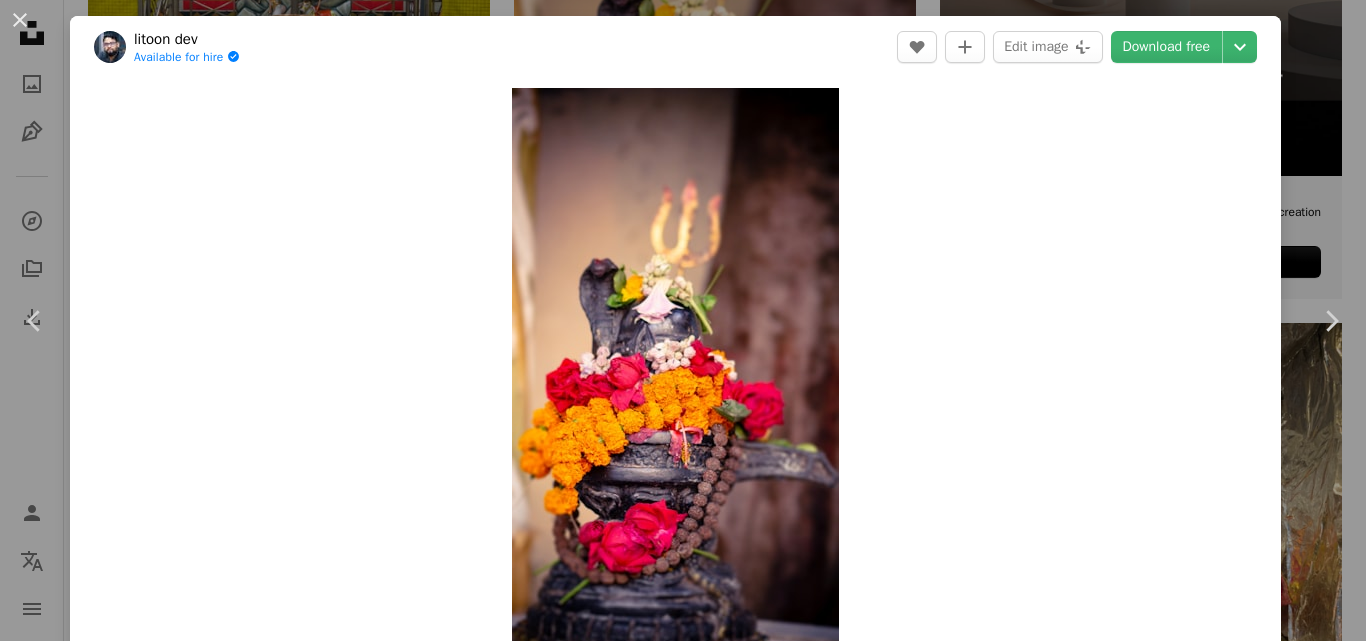 click on "An X shape Chevron left Chevron right litoon dev Available for hire A checkmark inside of a circle A heart A plus sign Edit image   Plus sign for Unsplash+ Download free Chevron down Zoom in Views 116,347 Downloads 770 A forward-right arrow Share Info icon Info More Actions Calendar outlined Published on  April 11, 2024 Safety Free to use under the  Unsplash License shivling flower food art rose wedding pattern cake dessert festival blossom flower bouquet graphics wedding cake flower arrangement petal floral design hanukkah menorah HD Wallpapers Browse premium related images on iStock  |  Save 20% with code UNSPLASH20 View more on iStock  ↗ Related images A heart A plus sign VD Photography Available for hire A checkmark inside of a circle Arrow pointing down A heart A plus sign Gayatri Malhotra Available for hire A checkmark inside of a circle Arrow pointing down Plus sign for Unsplash+ A heart A plus sign Margaret Jaszowska For  Unsplash+ A lock   Download A heart A plus sign Sonika Agarwal A heart A heart" at bounding box center (683, 320) 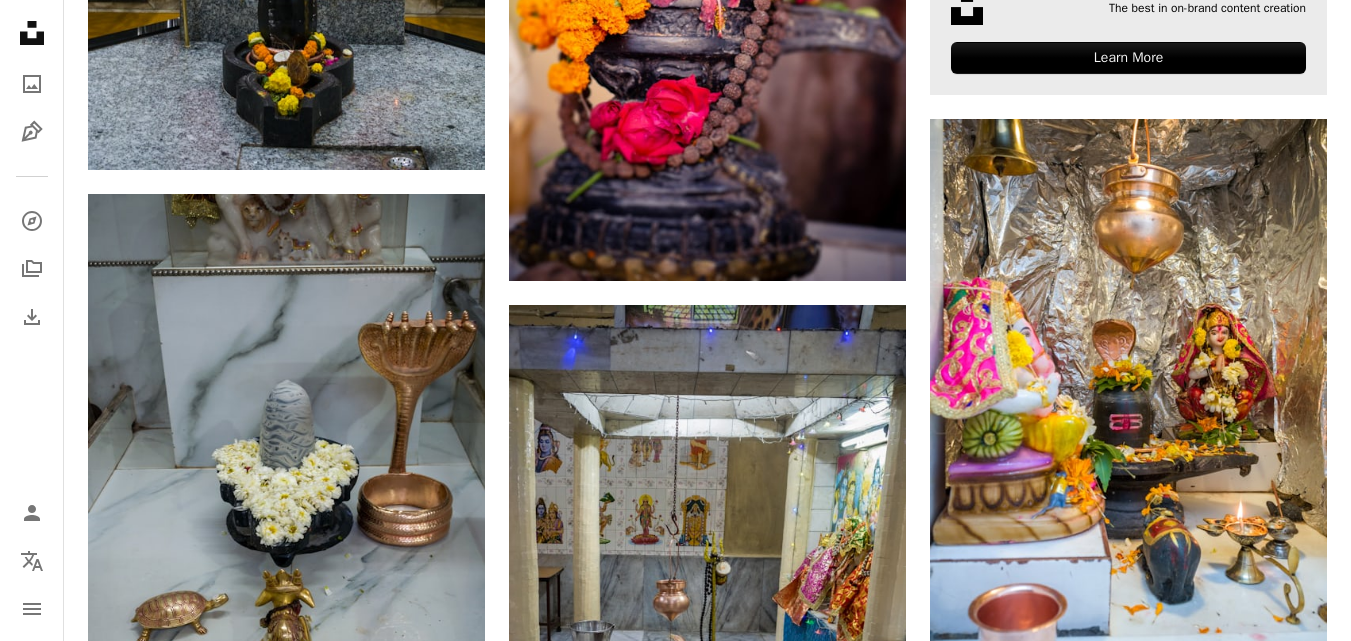 scroll, scrollTop: 700, scrollLeft: 0, axis: vertical 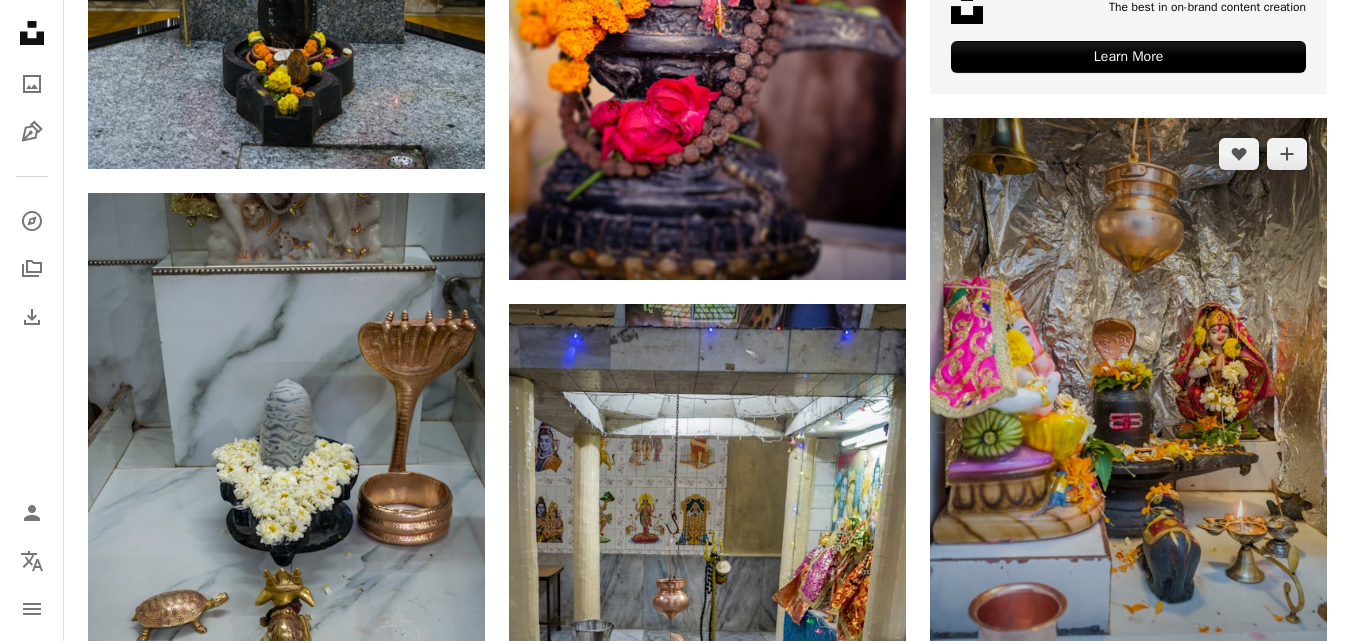 click at bounding box center [1128, 416] 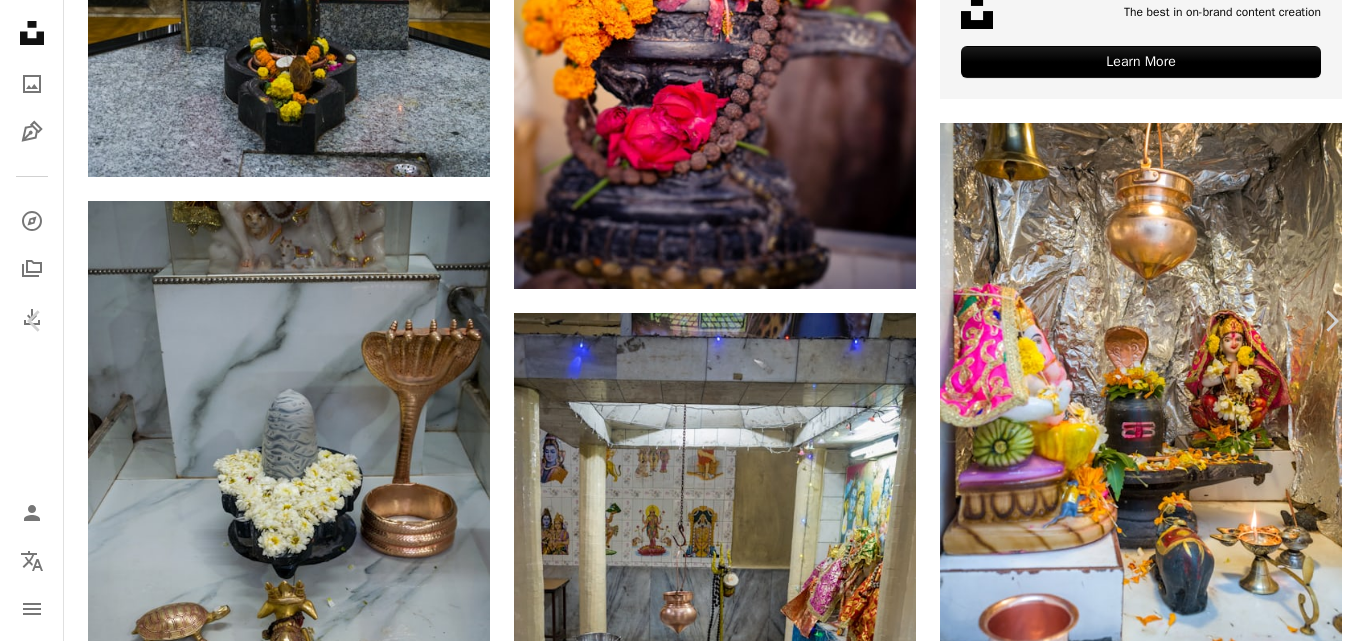 click on "Download free" at bounding box center (1167, 4332) 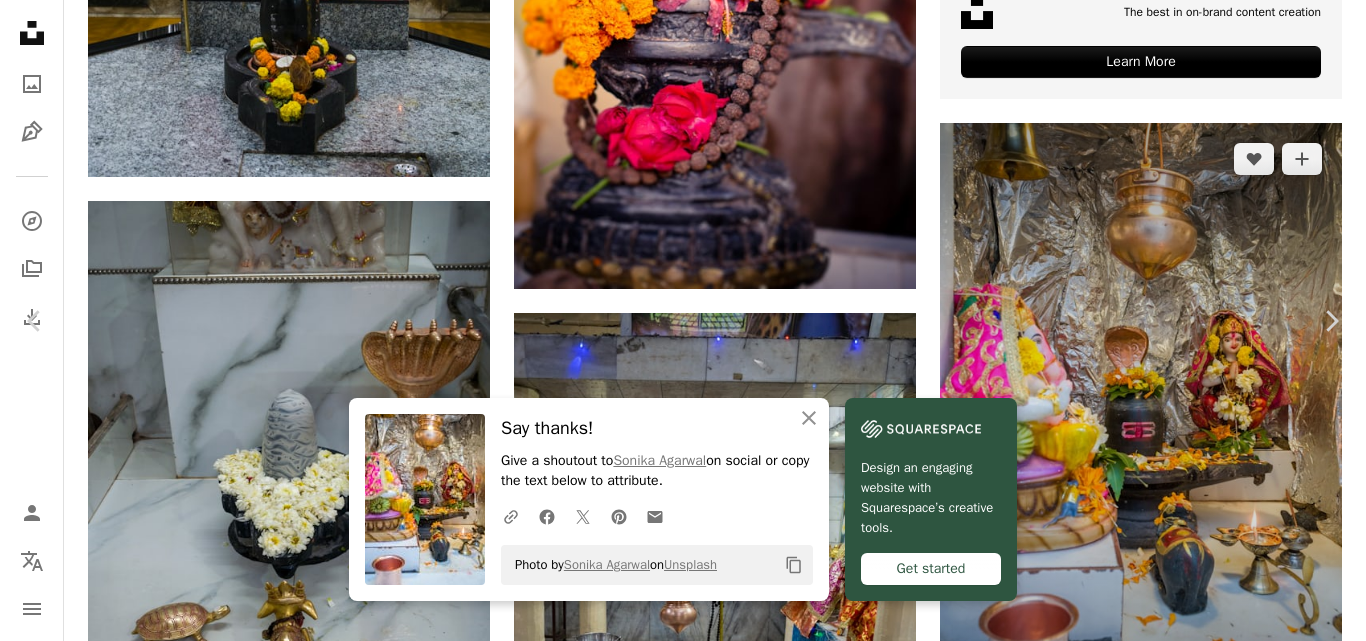 click on "An X shape Chevron left Chevron right An X shape Close Say thanks! Give a shoutout to  Sonika Agarwal  on social or copy the text below to attribute. A URL sharing icon (chains) Facebook icon X (formerly Twitter) icon Pinterest icon An envelope Photo by  Sonika Agarwal  on  Unsplash
Copy content Design an engaging website with Squarespace’s creative tools. Get started Sonika Agarwal Available for hire A checkmark inside of a circle A heart A plus sign Edit image   Plus sign for Unsplash+ Download free Chevron down Zoom in Views 405,012 Downloads 7,704 A forward-right arrow Share Info icon Info More Actions A holy shivling installed at a temple of Lord Shiva for the festival of Maha Shivratri in Mumbai, India A map marker Mumbai, Maharashtra, India Calendar outlined Published on  March 7, 2023 Safety Free to use under the  Unsplash License travel worship shiva festival spiritual tourism spirituality shiv lingam shivratri traditional shrine vishnu shankar trishul symbolism shivratri rudra flower" at bounding box center (683, 4605) 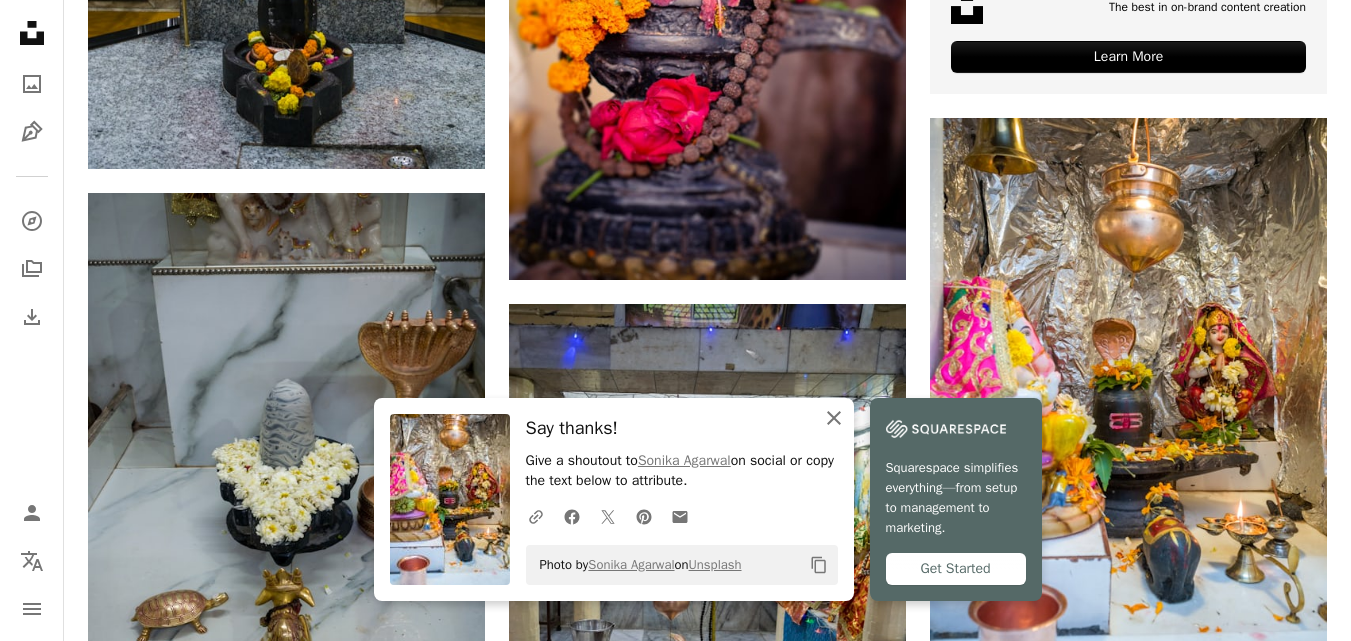 click on "An X shape" 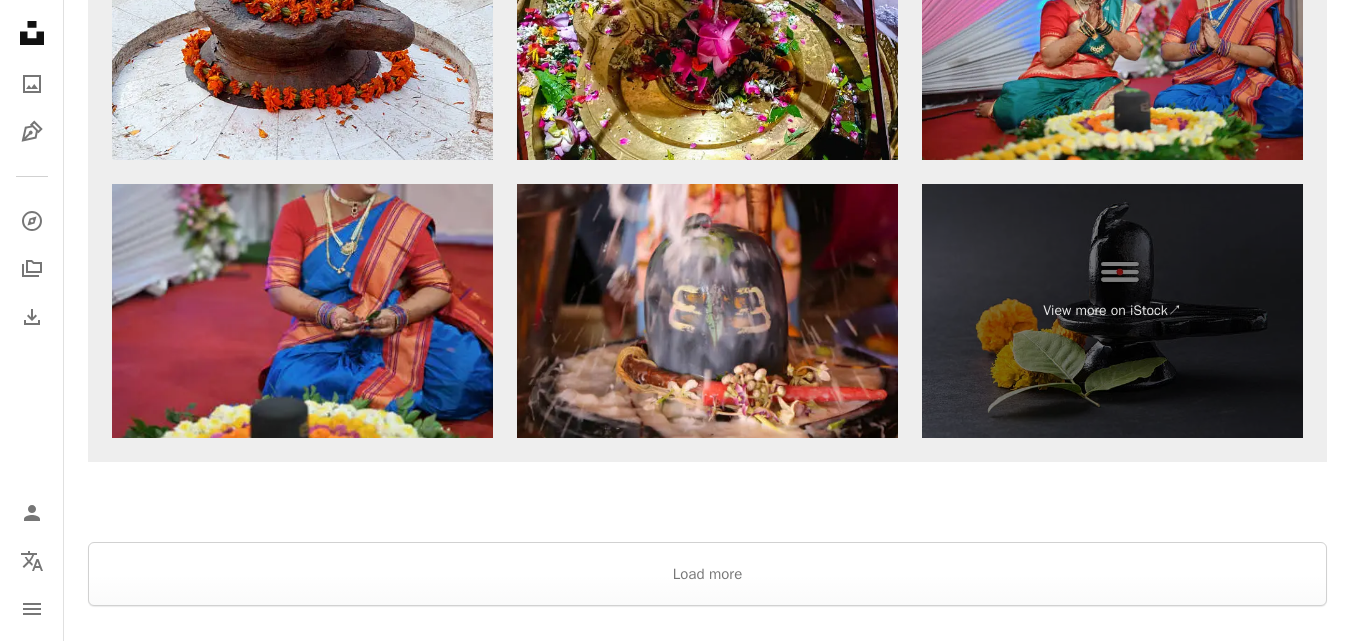 scroll, scrollTop: 4100, scrollLeft: 0, axis: vertical 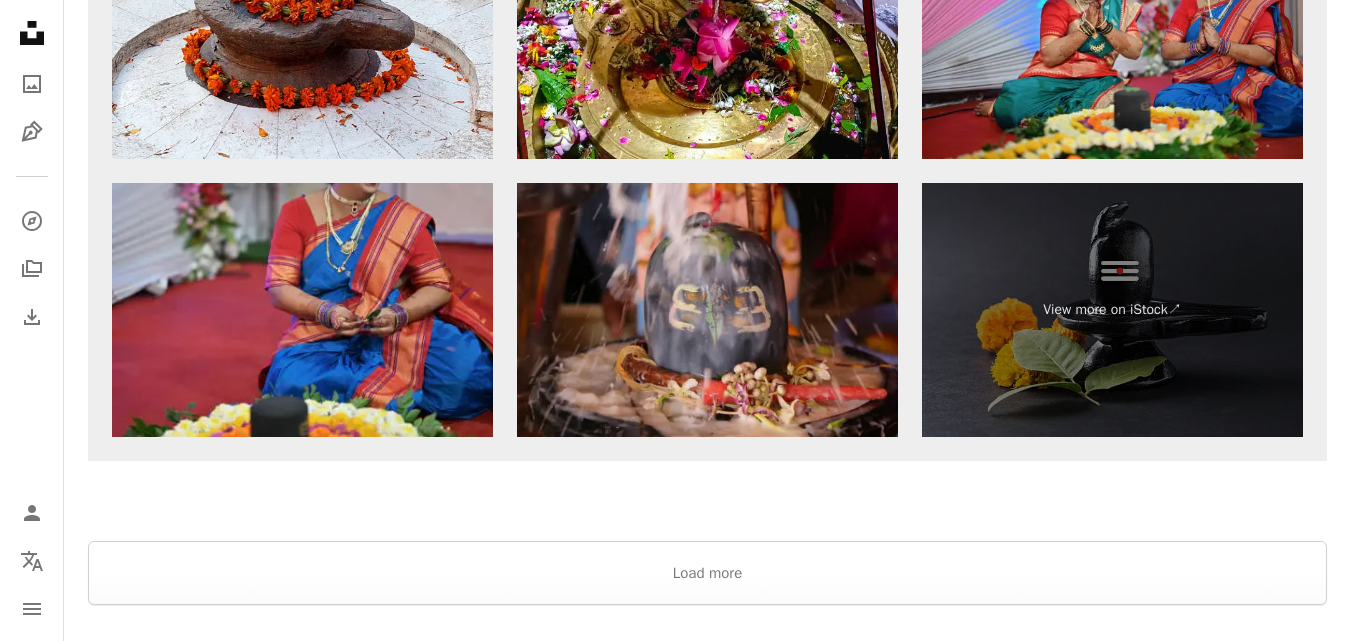 click at bounding box center (707, 310) 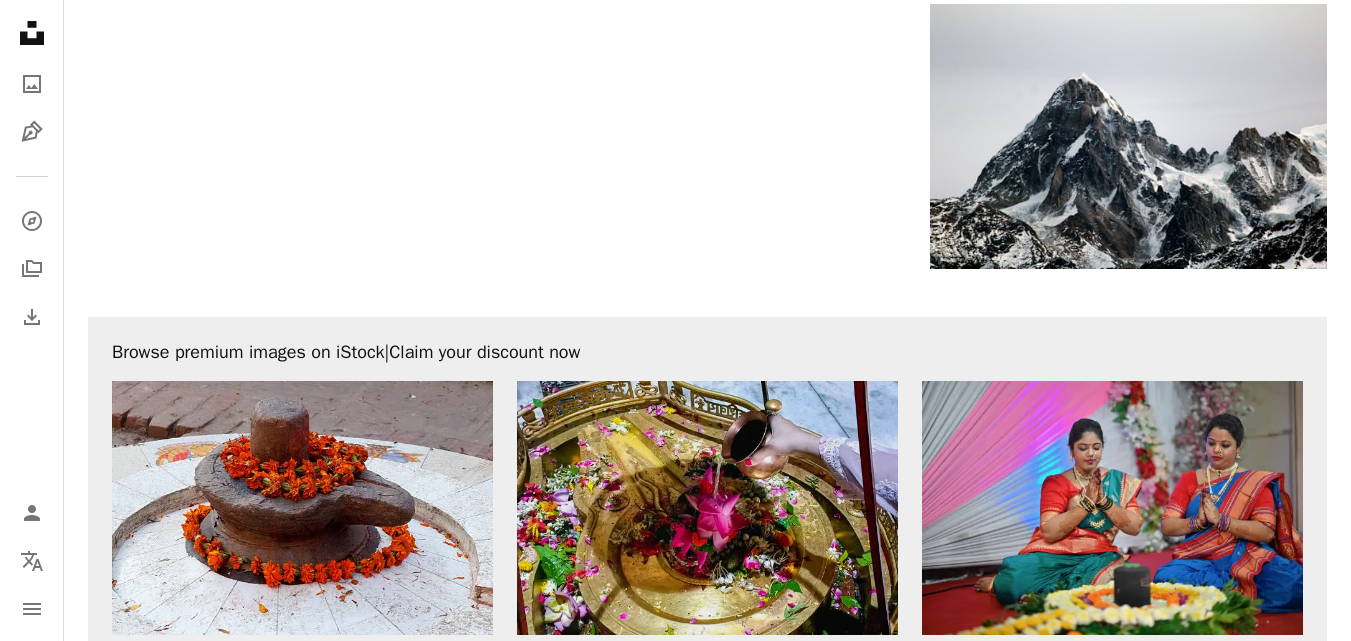 scroll, scrollTop: 3600, scrollLeft: 0, axis: vertical 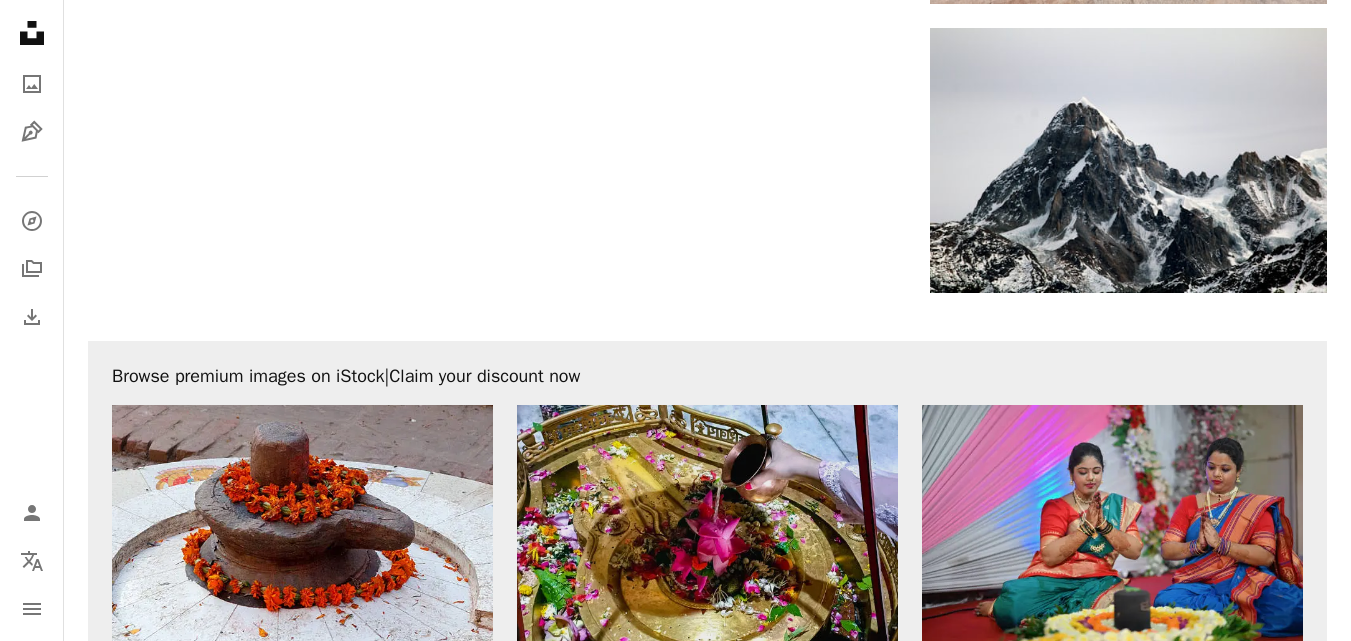 click at bounding box center [707, 532] 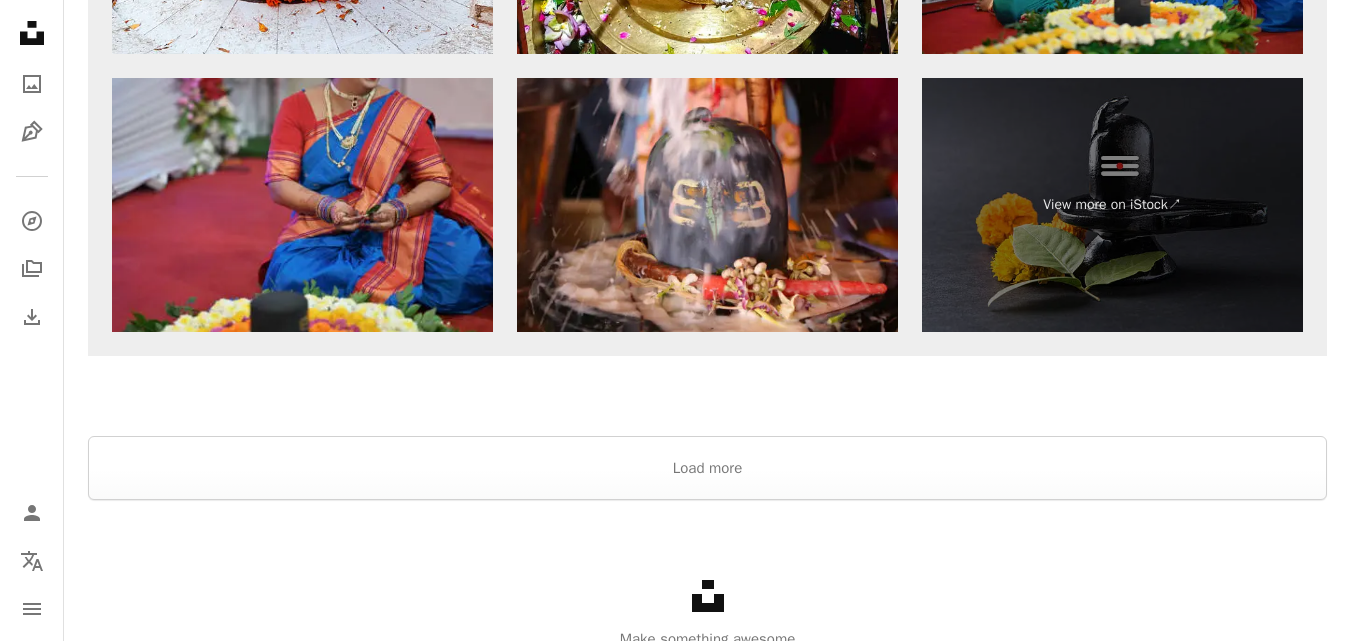 scroll, scrollTop: 4294, scrollLeft: 0, axis: vertical 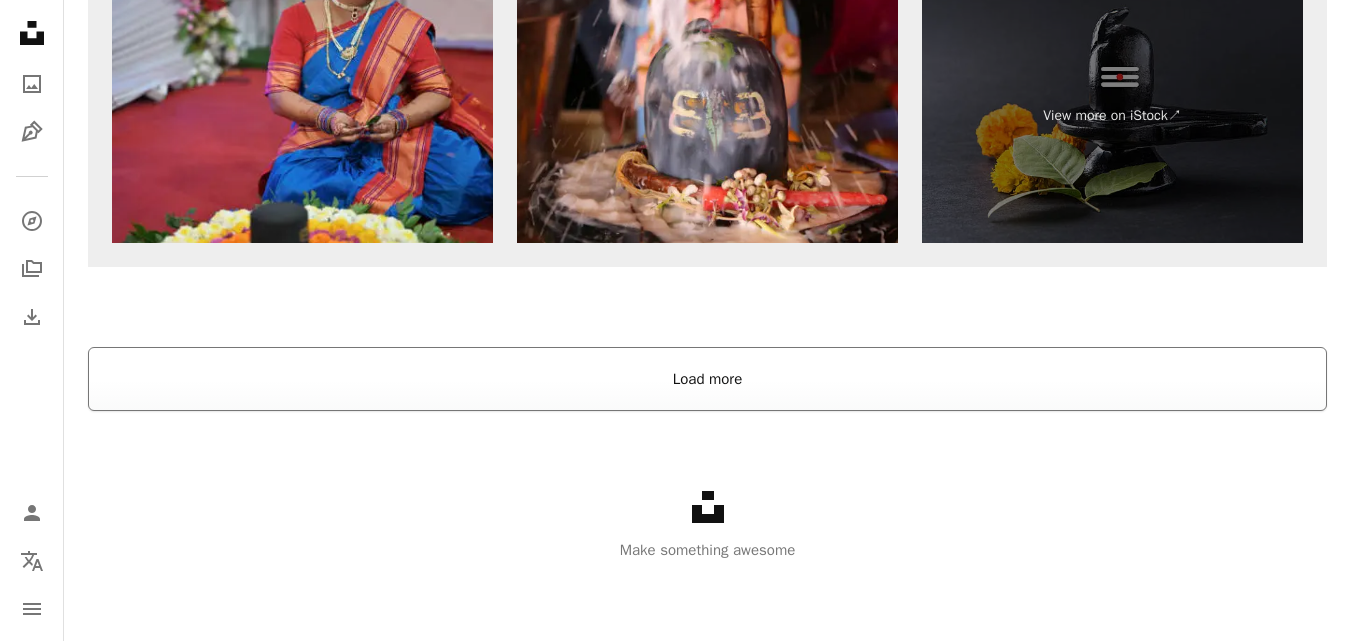 click on "Load more" at bounding box center [707, 379] 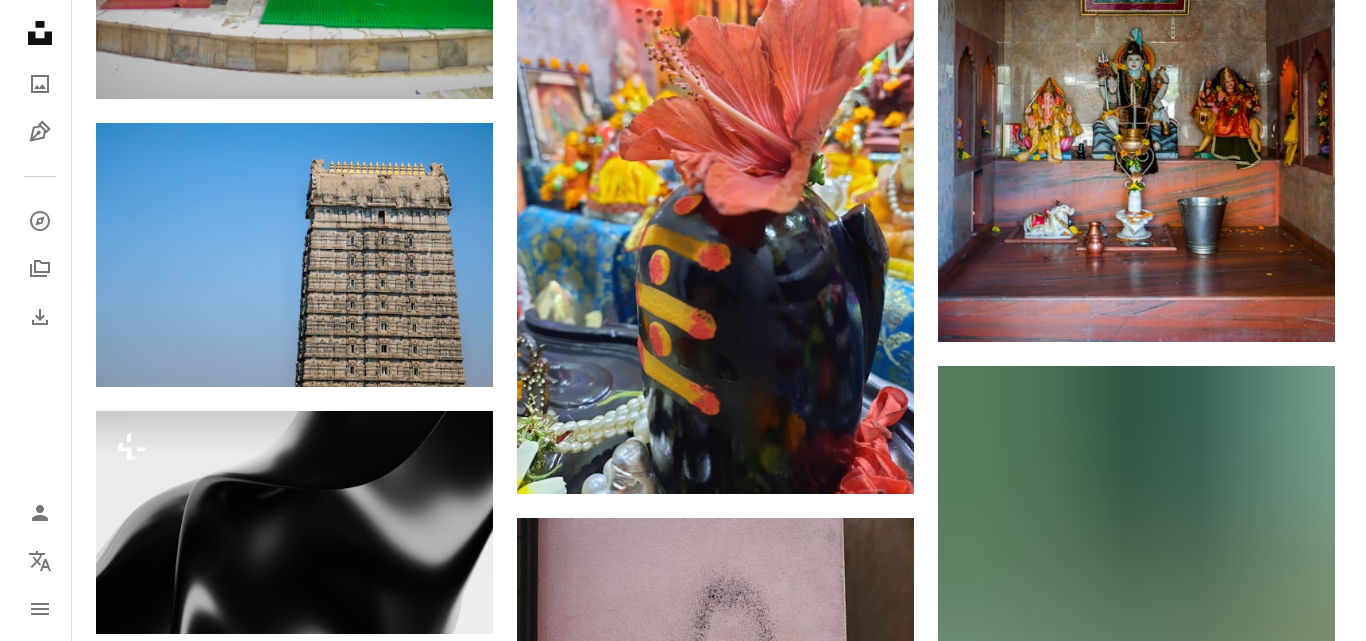 scroll, scrollTop: 7946, scrollLeft: 0, axis: vertical 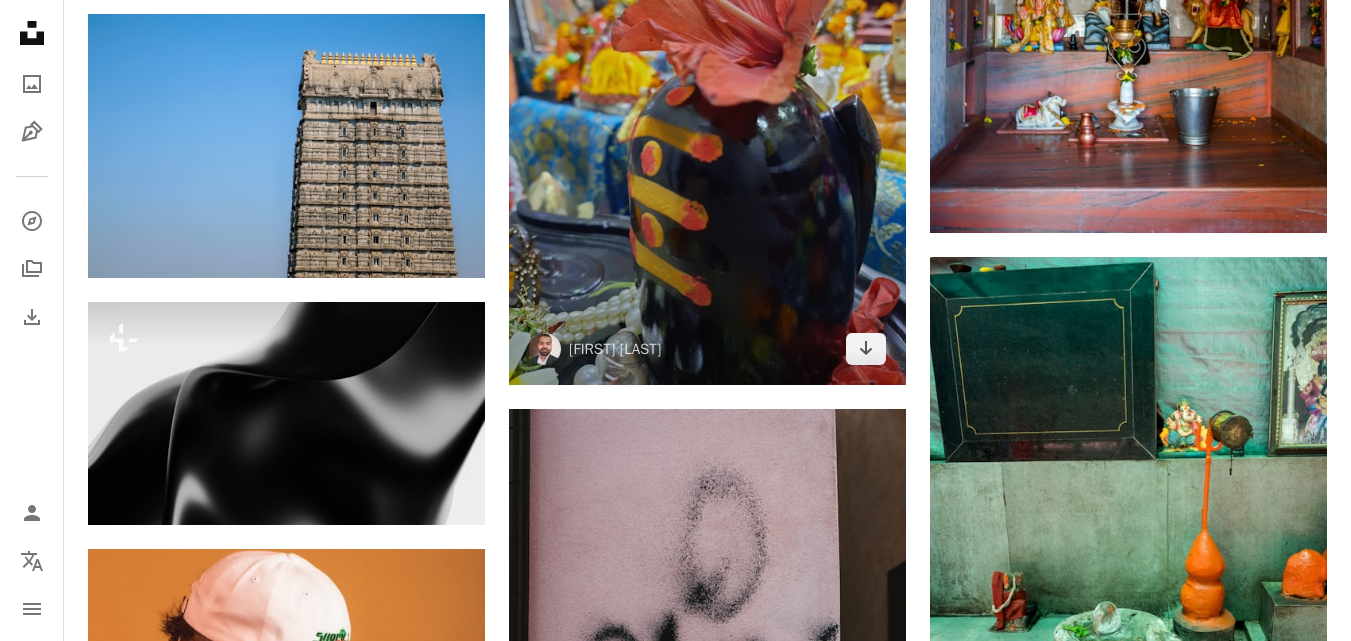 click at bounding box center [707, 120] 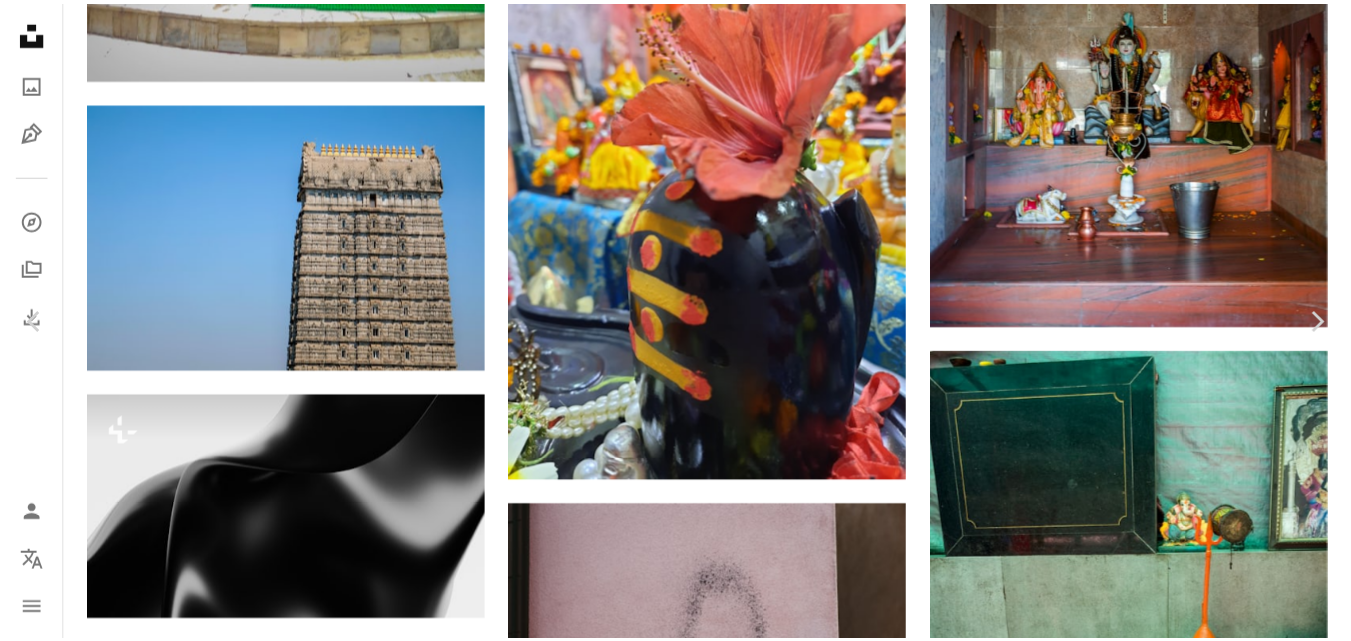 scroll, scrollTop: 0, scrollLeft: 0, axis: both 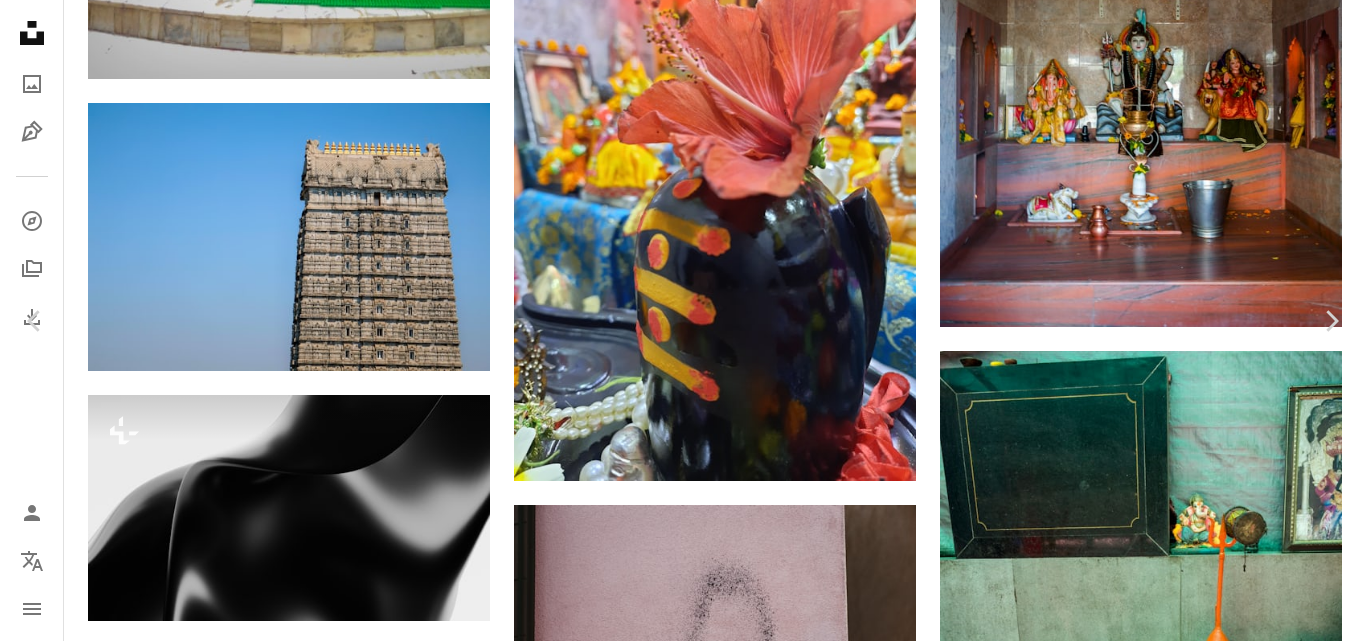 click on "An X shape Chevron left Chevron right Adarsh Kumar Singh shutters_flutter A heart A plus sign Edit image   Plus sign for Unsplash+ Download free Chevron down Zoom in Views 63,748 Downloads 2,210 A forward-right arrow Share Info icon Info More Actions Calendar outlined Published on  March 16, 2022 Camera samsung, SM-M317F Safety Free to use under the  Unsplash License wallpaper 4K Images wallpaper for mobile aesthetic wallpaper beautiful flower abstract background shiva leaves lord shiva wallpaper desktop flower background beautiful flowers flower arrangement shiva temple yellow aesthetic flower art roundabout lingam wallpaper 2022 flower HD Wallpapers Browse premium related images on iStock  |  Save 20% with code UNSPLASH20 View more on iStock  ↗ Related images A heart A plus sign Dragon White Munthe Available for hire A checkmark inside of a circle Arrow pointing down A heart A plus sign Raimond Klavins Arrow pointing down A heart A plus sign Victor Suárez Available for hire A checkmark inside of a circle" at bounding box center (683, 3284) 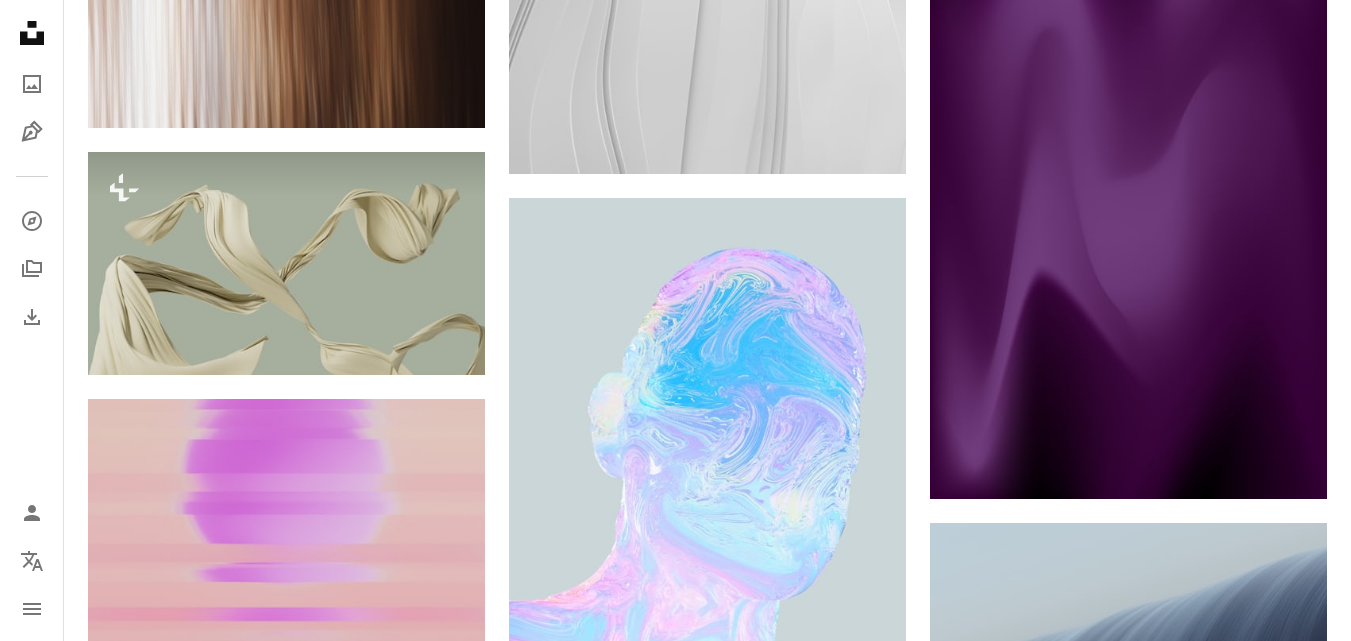 scroll, scrollTop: 11446, scrollLeft: 0, axis: vertical 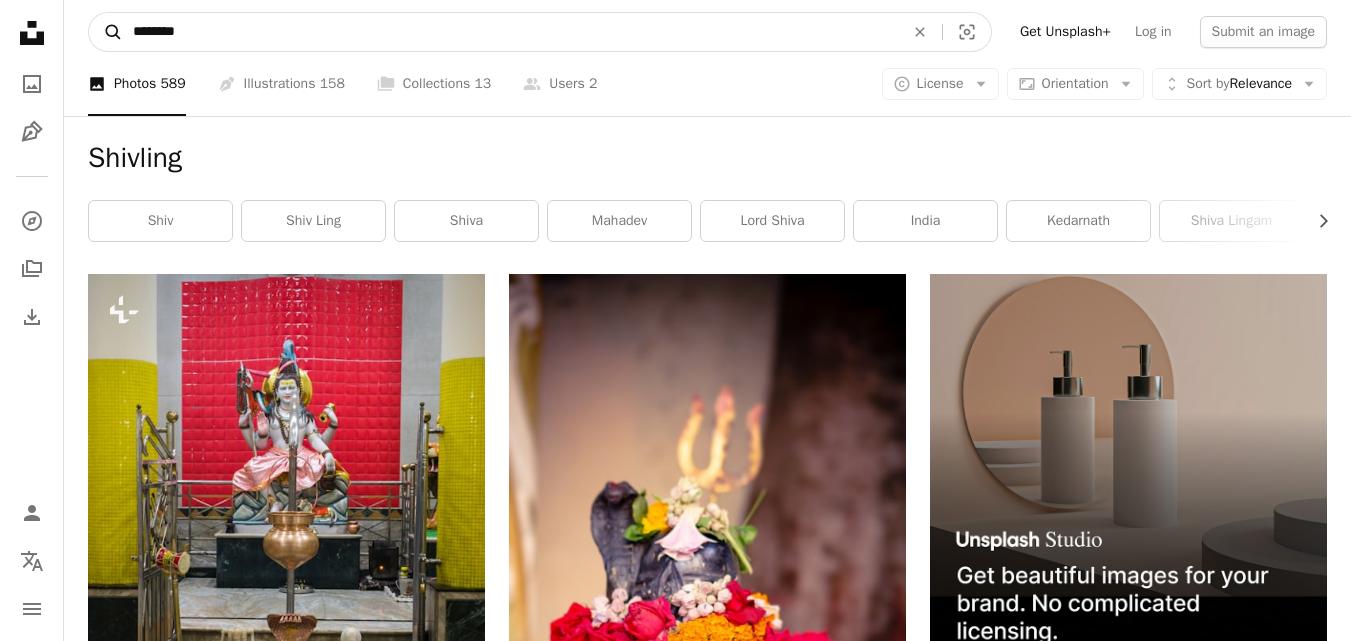 drag, startPoint x: 232, startPoint y: 39, endPoint x: 109, endPoint y: 41, distance: 123.01626 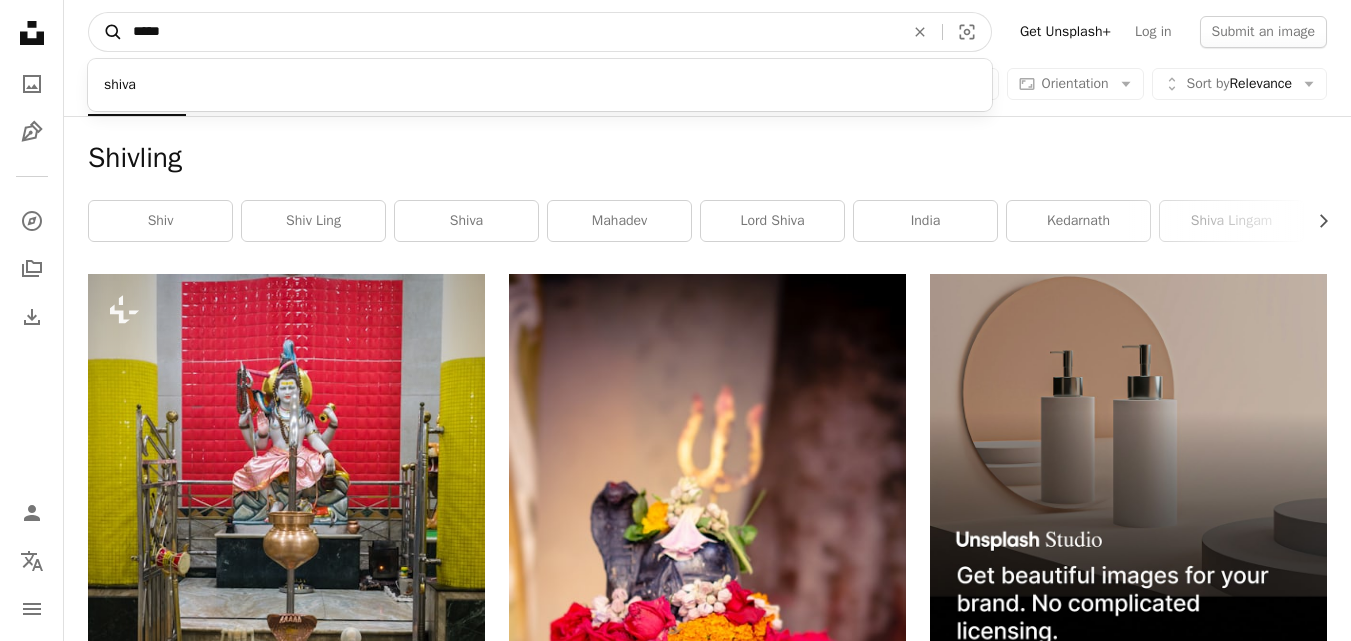 type on "*****" 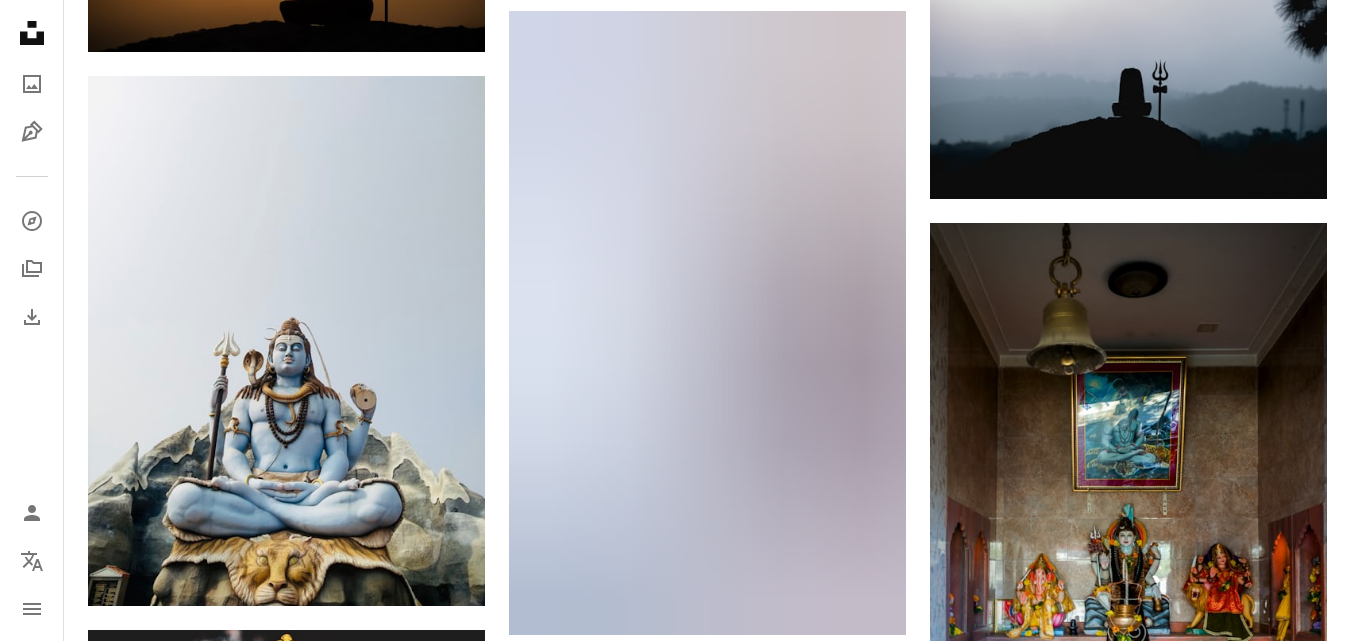 scroll, scrollTop: 1700, scrollLeft: 0, axis: vertical 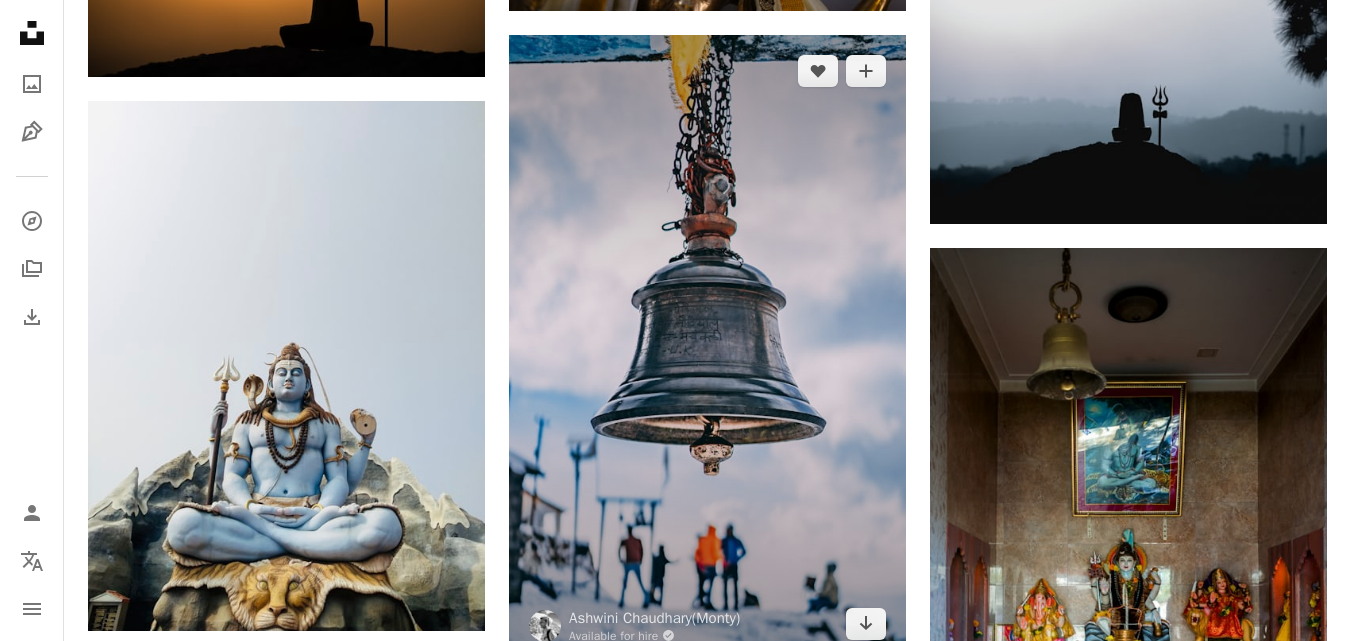 click at bounding box center [707, 347] 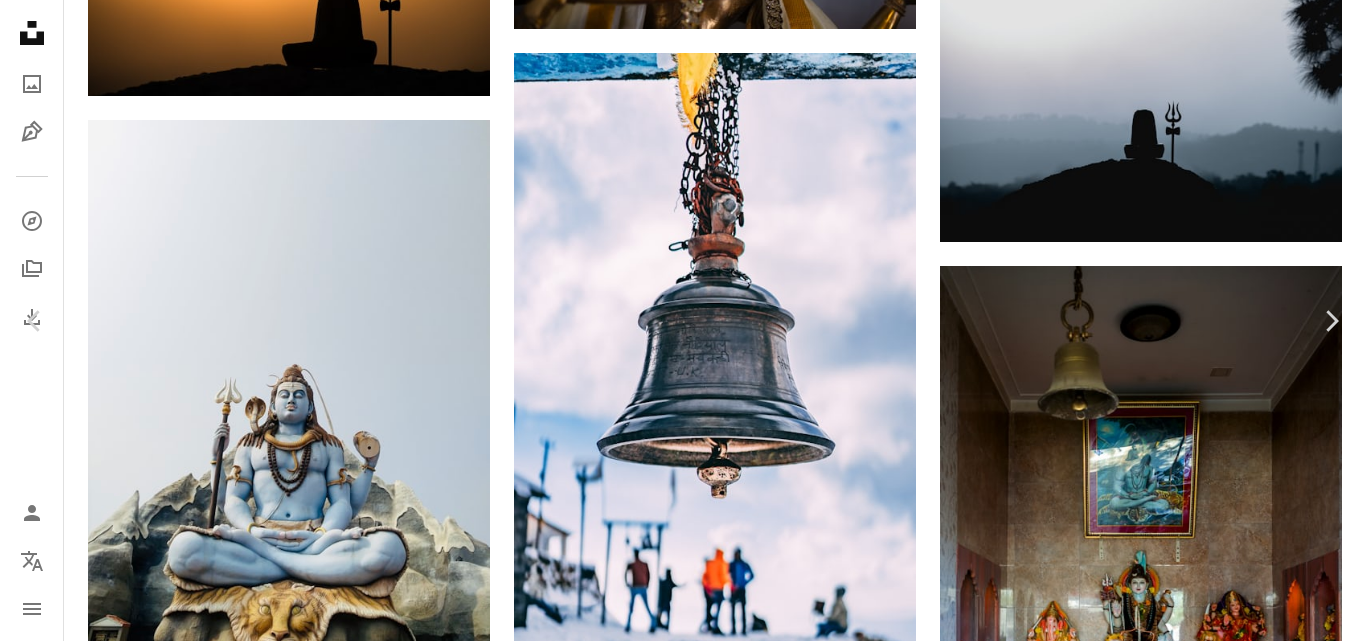 click on "Download free" at bounding box center [1167, 3910] 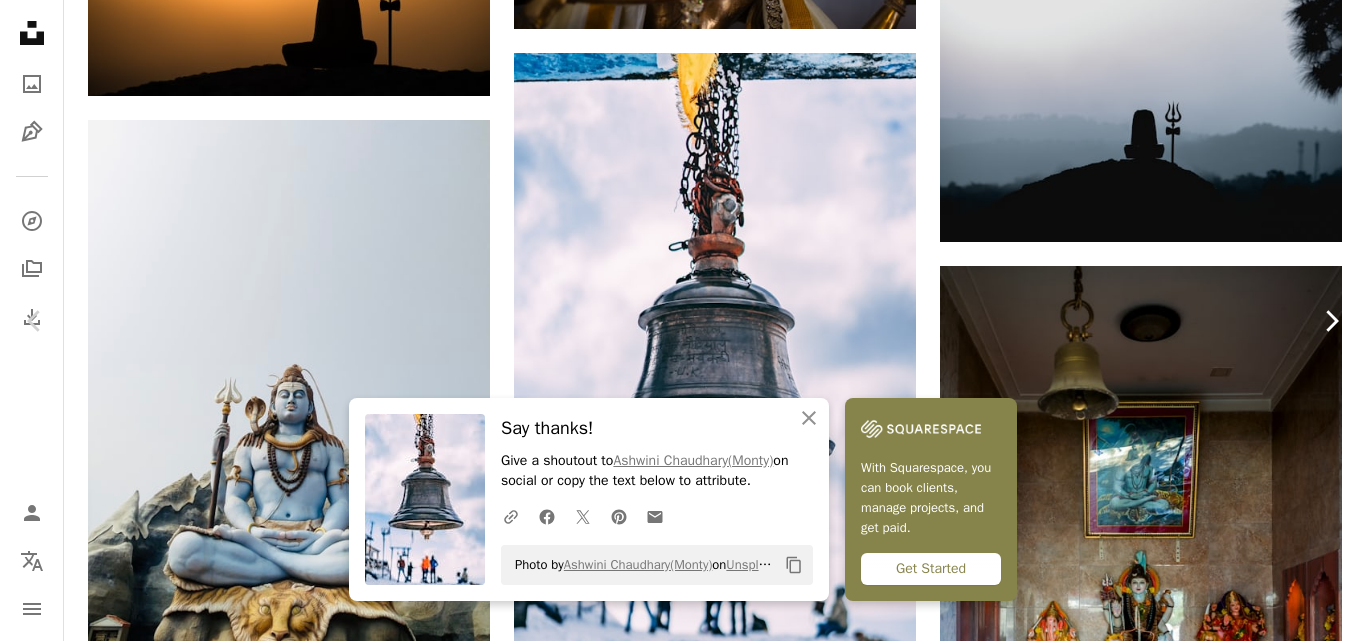 click on "Chevron right" at bounding box center [1331, 321] 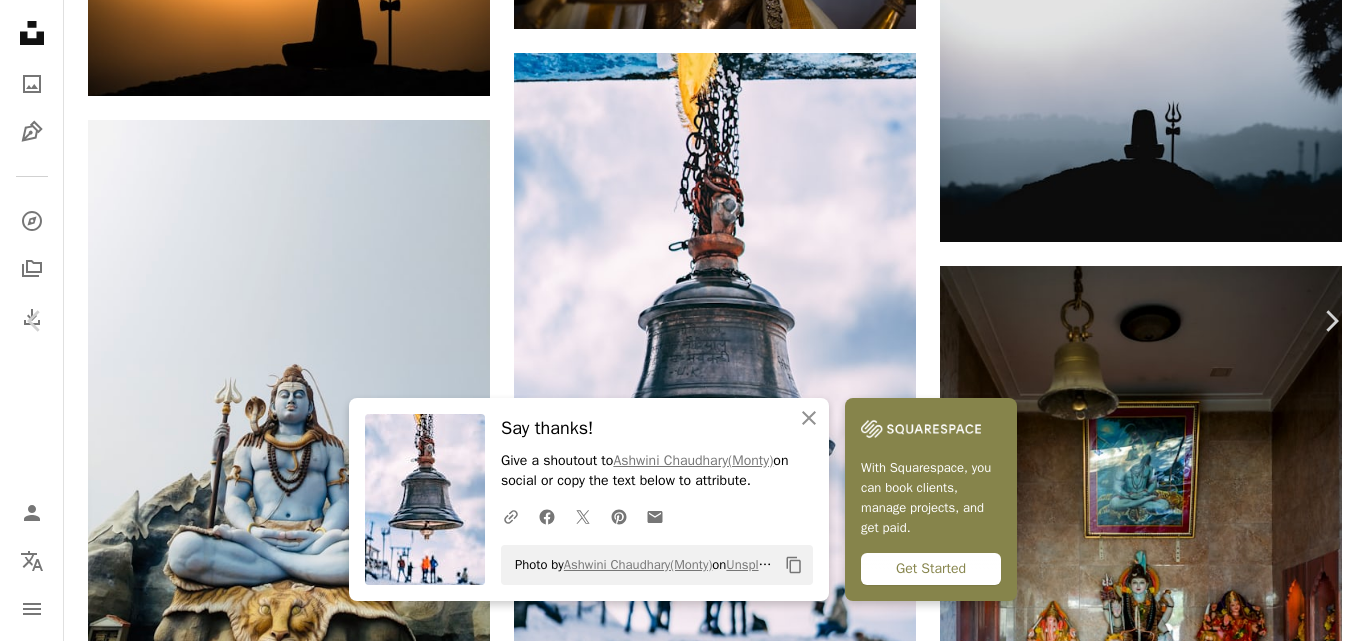 click on "An X shape Chevron left Chevron right An X shape Close Say thanks! Give a shoutout to  Ashwini Chaudhary(Monty)  on social or copy the text below to attribute. A URL sharing icon (chains) Facebook icon X (formerly Twitter) icon Pinterest icon An envelope Photo by  Ashwini Chaudhary(Monty)  on  Unsplash
Copy content With Squarespace, you can book clients, manage projects, and get paid. Get Started Roshan Prajapati Available for hire A checkmark inside of a circle A heart A plus sign Edit image   Plus sign for Unsplash+ Download free Chevron down Zoom in Views 4,844,550 Downloads 83,981 A forward-right arrow Share Info icon Info More Actions He is all and everything. He is the universe. 🕉 A map marker Galteshwar, Gujarat, India Calendar outlined Published on  March 11, 2021 Camera HMD Global, Nokia 7.1 Safety Free to use under the  Unsplash License lord shiva god mahadev mahashivratri #shiva art human india grey worship gujarat figurine Public domain images Browse premium related images on iStock  |" at bounding box center [683, 4183] 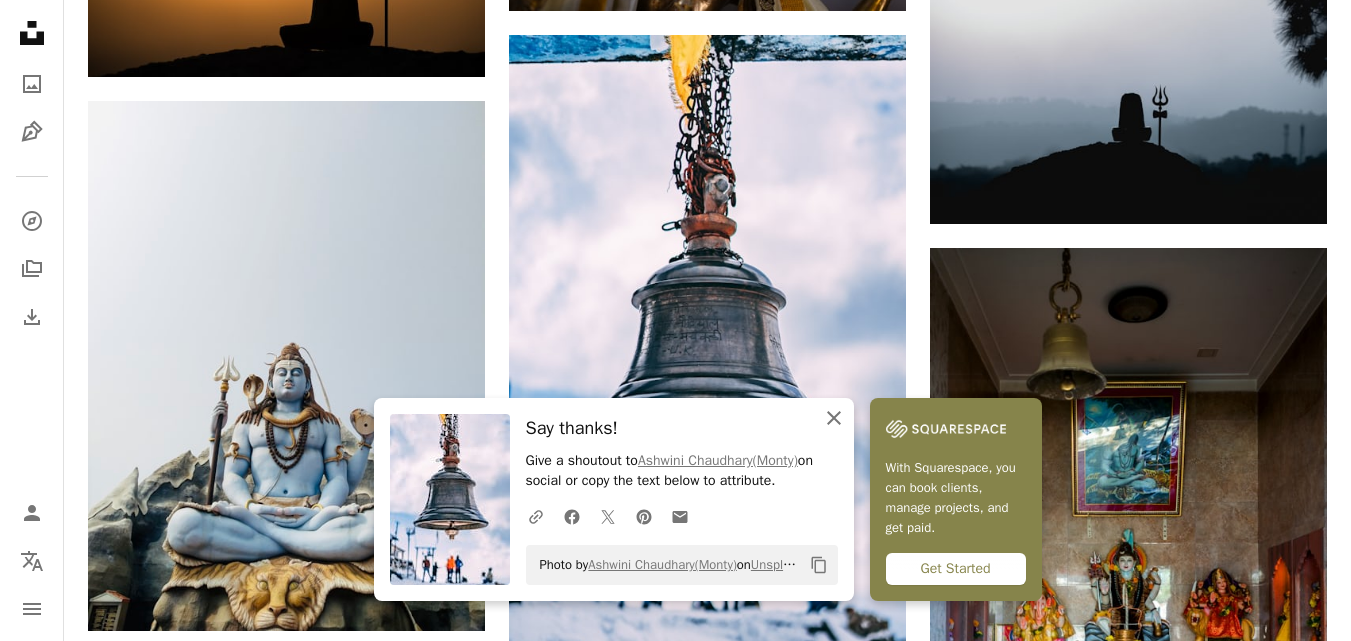 click on "An X shape" 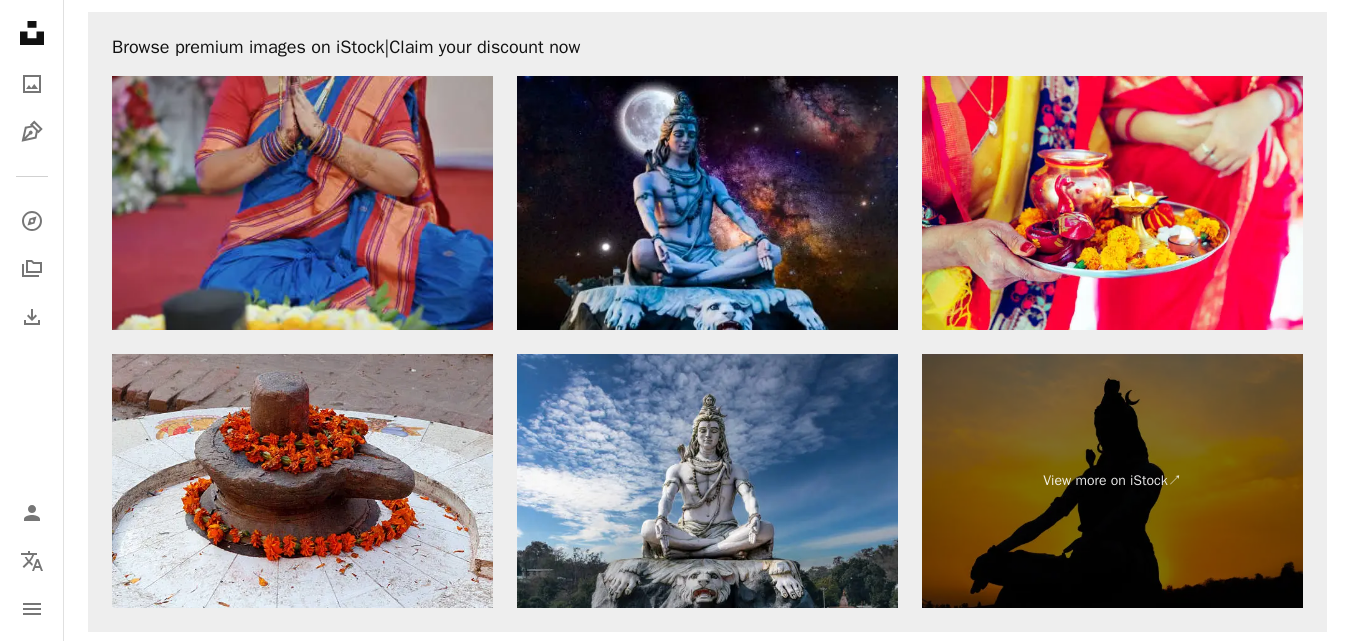 scroll, scrollTop: 4800, scrollLeft: 0, axis: vertical 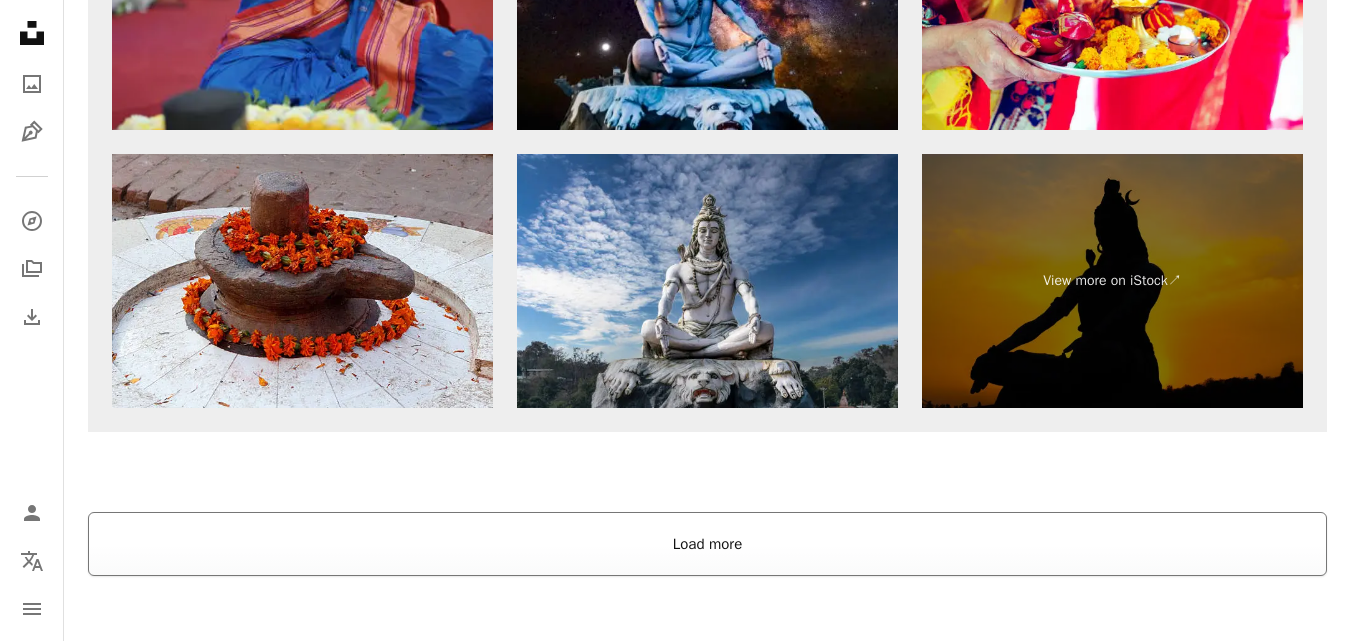click on "Load more" at bounding box center (707, 544) 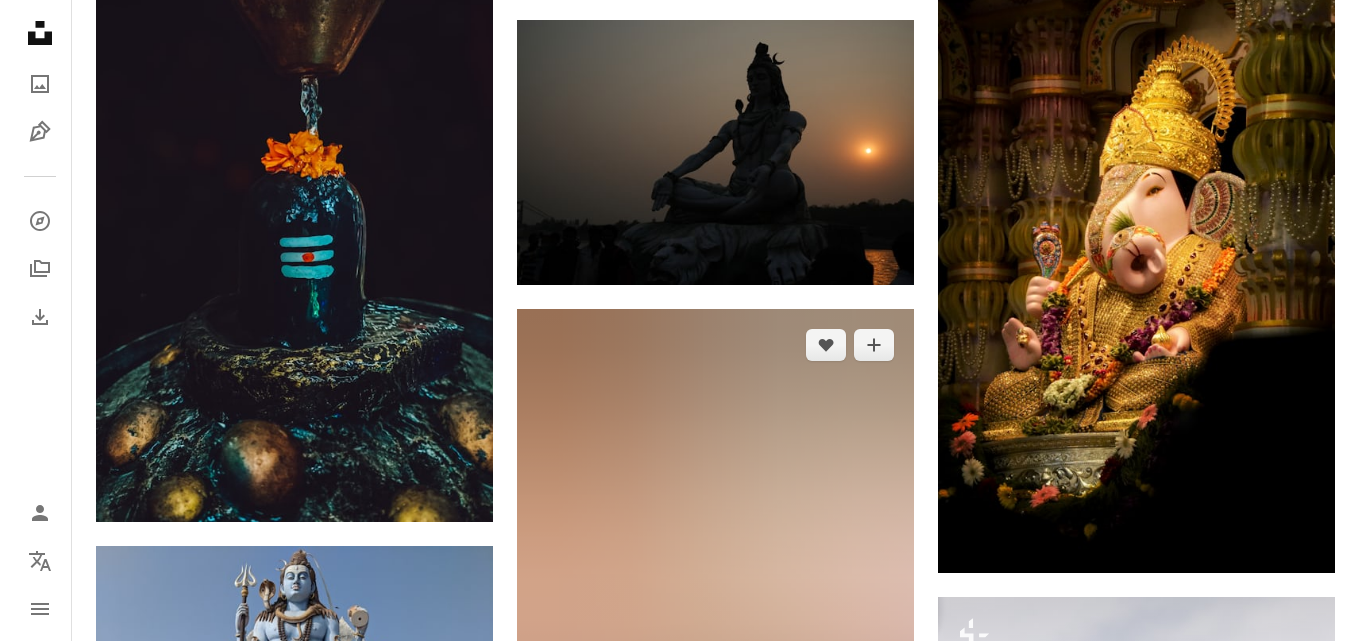 scroll, scrollTop: 3652, scrollLeft: 0, axis: vertical 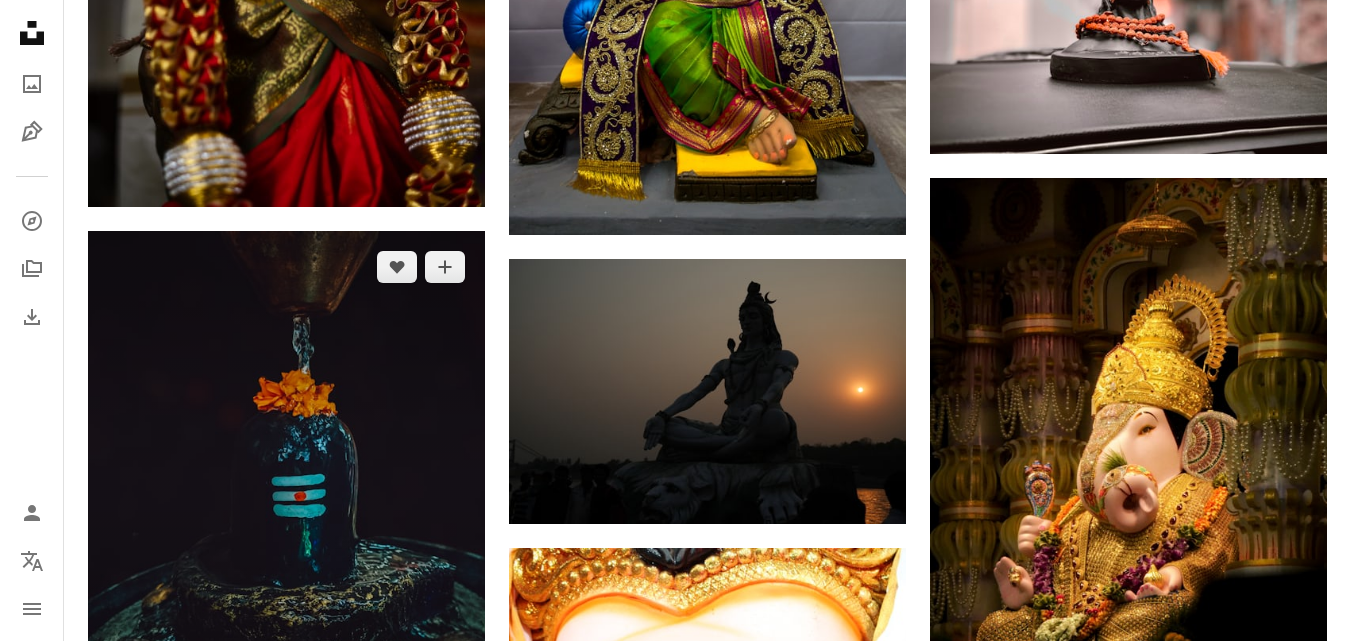 click at bounding box center (286, 496) 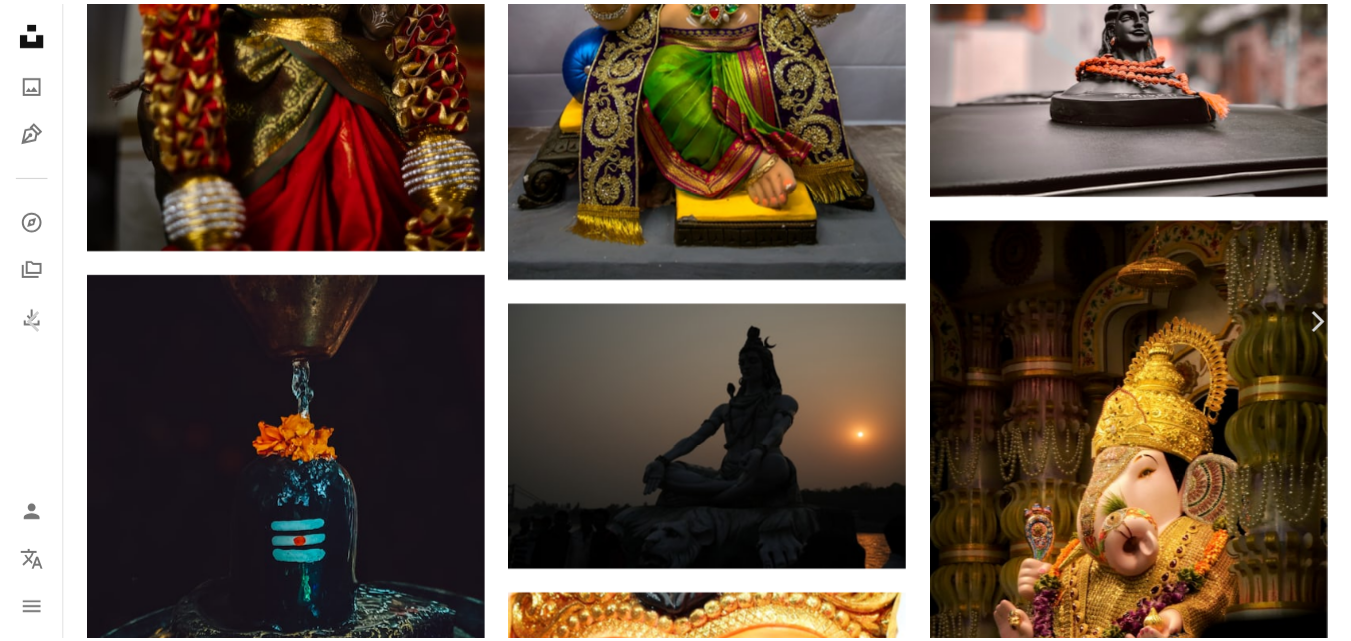 scroll, scrollTop: 100, scrollLeft: 0, axis: vertical 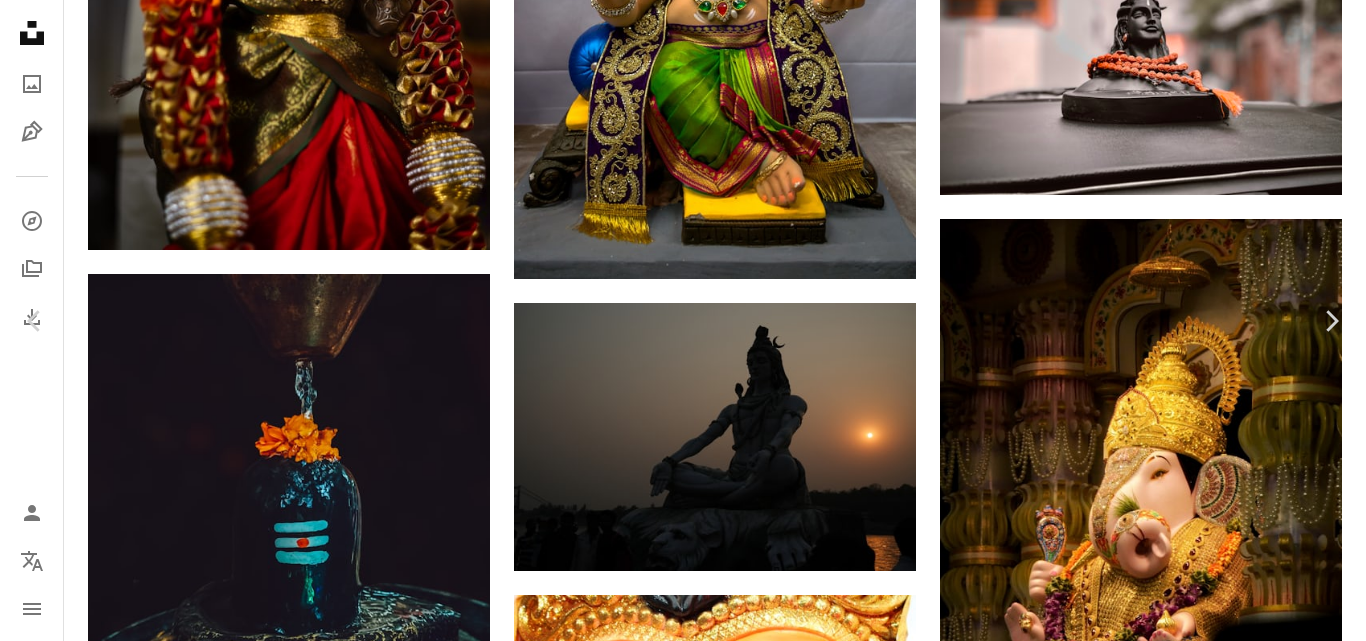click on "Download free" at bounding box center [1167, 3469] 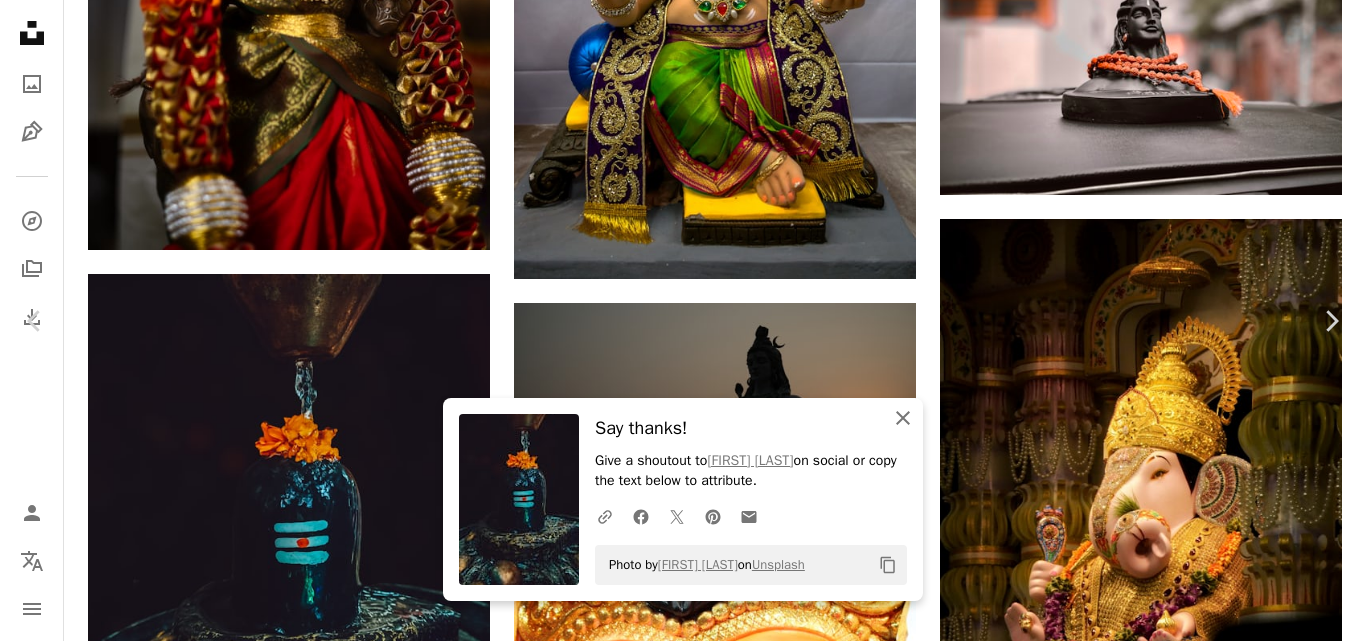 click 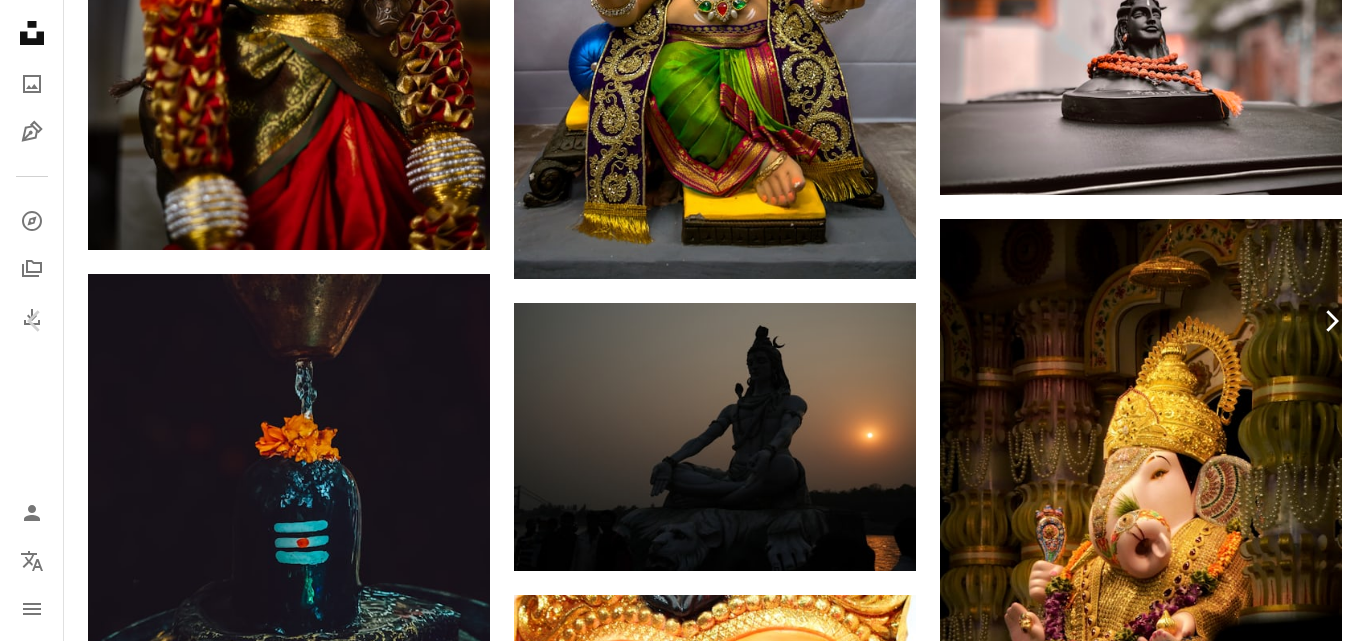 click on "Chevron right" at bounding box center (1331, 321) 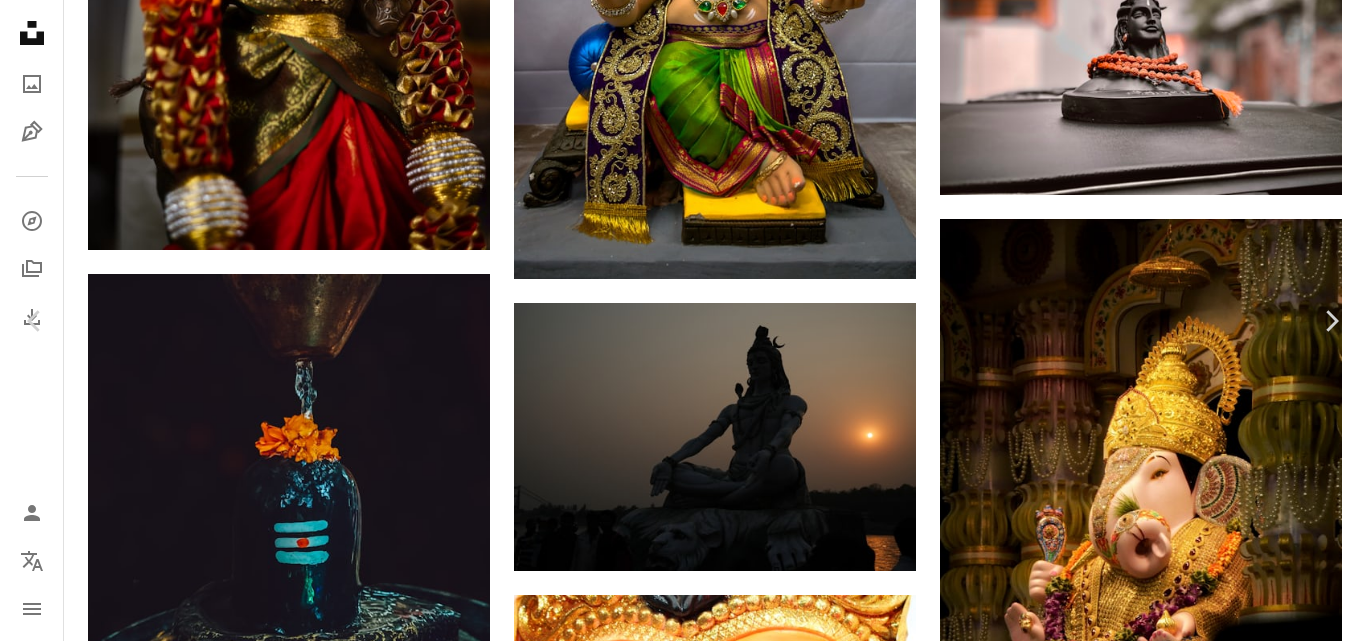 click on "An X shape Chevron left Chevron right Rahul Mishra rahuulmiishra A heart A plus sign Edit image   Plus sign for Unsplash+ Download free Chevron down Zoom in Views 140,756 Downloads 4,175 A forward-right arrow Share Info icon Info More Actions Adiyogi - Shiva A map marker Rishikesh, Uttarakhand, India Calendar outlined Published on  May 23, 2022 Camera FUJIFILM, X100V Safety Free to use under the  Unsplash License hindu god krishna shiva shiva statue hinduism kanha art human india grey outdoors statue sculpture monument rishikesh uttarakhand Free pictures Browse premium related images on iStock  |  Save 20% with code UNSPLASH20 Related images A heart A plus sign Rahul Mishra Arrow pointing down Plus sign for Unsplash+ A heart A plus sign George Dagerotip For  Unsplash+ A lock   Download A heart A plus sign Raimond Klavins Arrow pointing down A heart A plus sign Rahul Mishra Arrow pointing down Plus sign for Unsplash+ A heart A plus sign Levi Meir Clancy For  Unsplash+ A lock   Download A heart A plus sign For" at bounding box center [683, 3758] 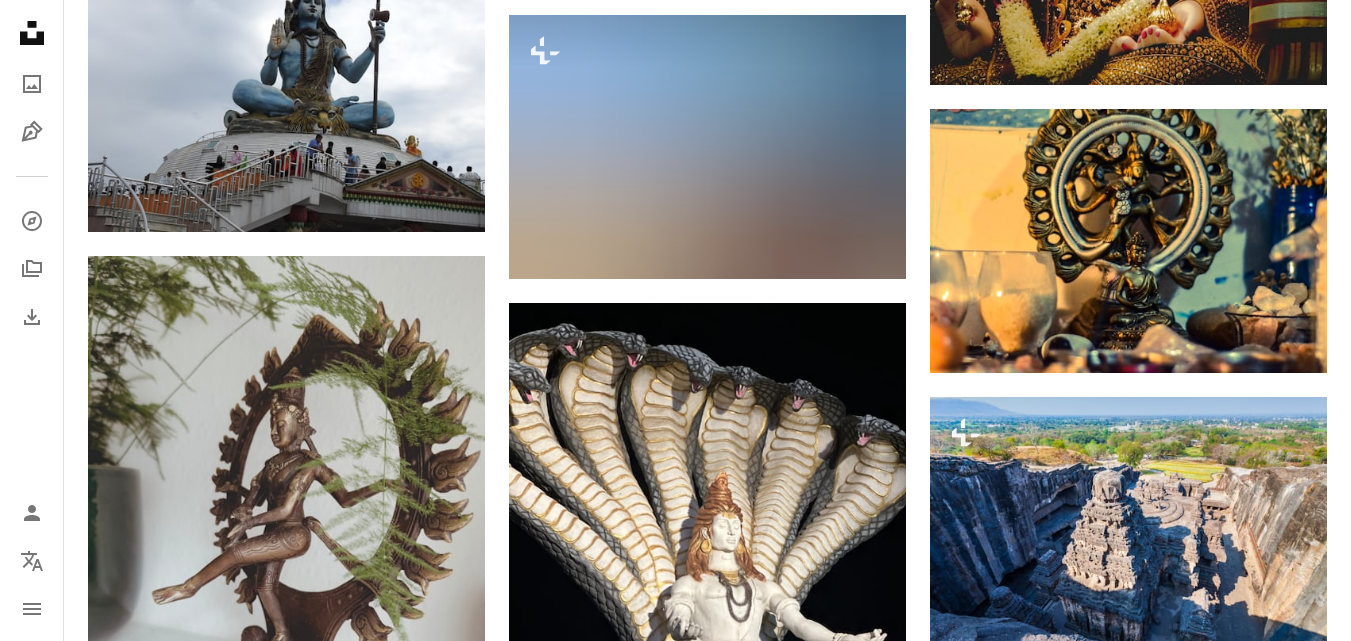 scroll, scrollTop: 15652, scrollLeft: 0, axis: vertical 